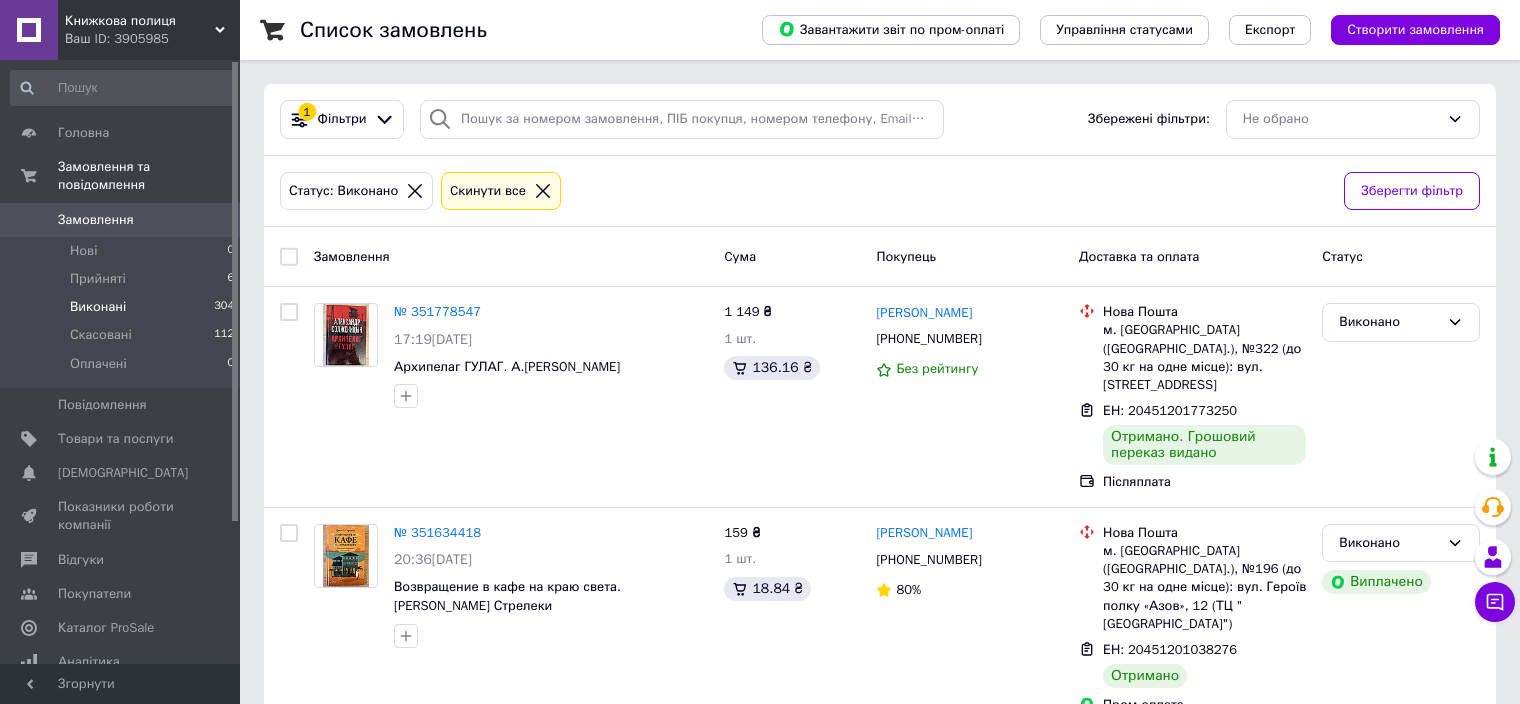 scroll, scrollTop: 0, scrollLeft: 0, axis: both 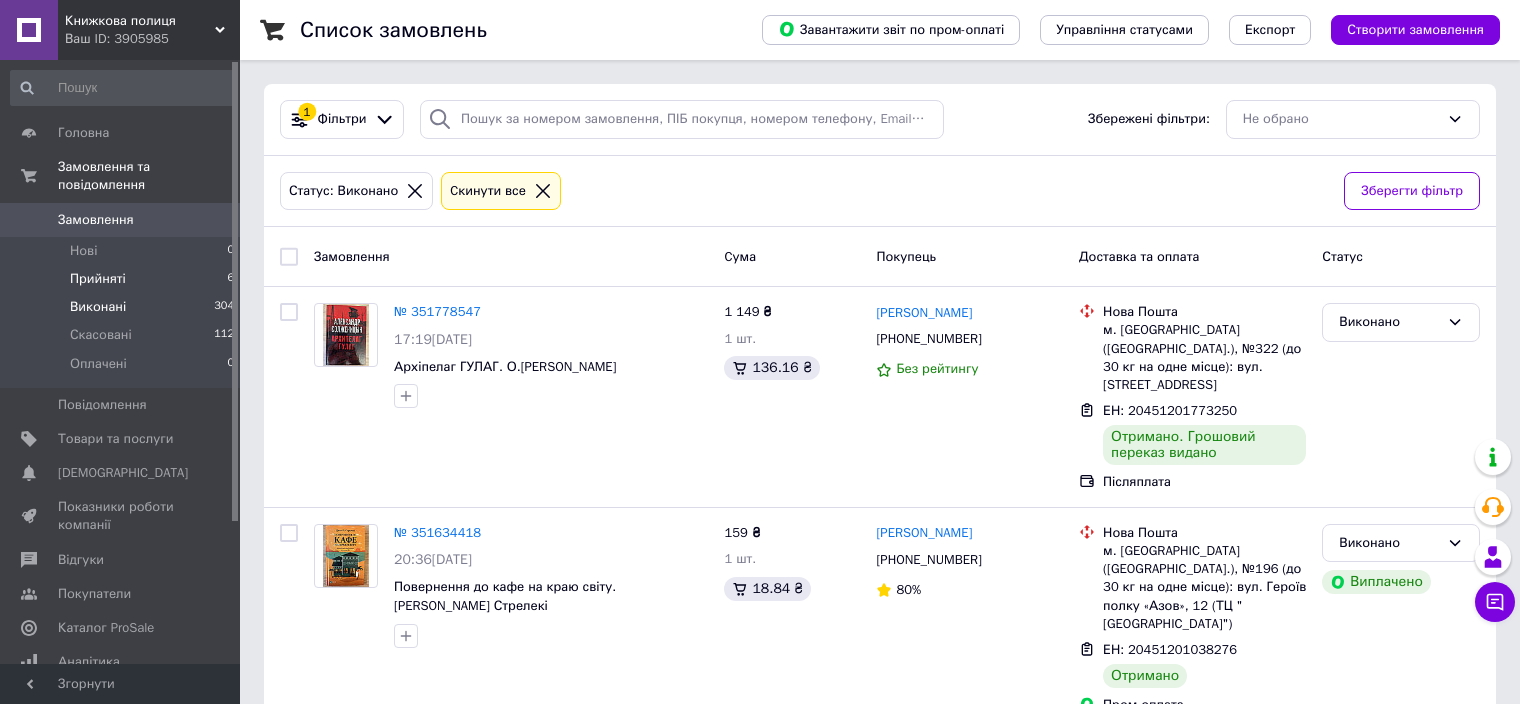 click on "Прийняті" at bounding box center (98, 279) 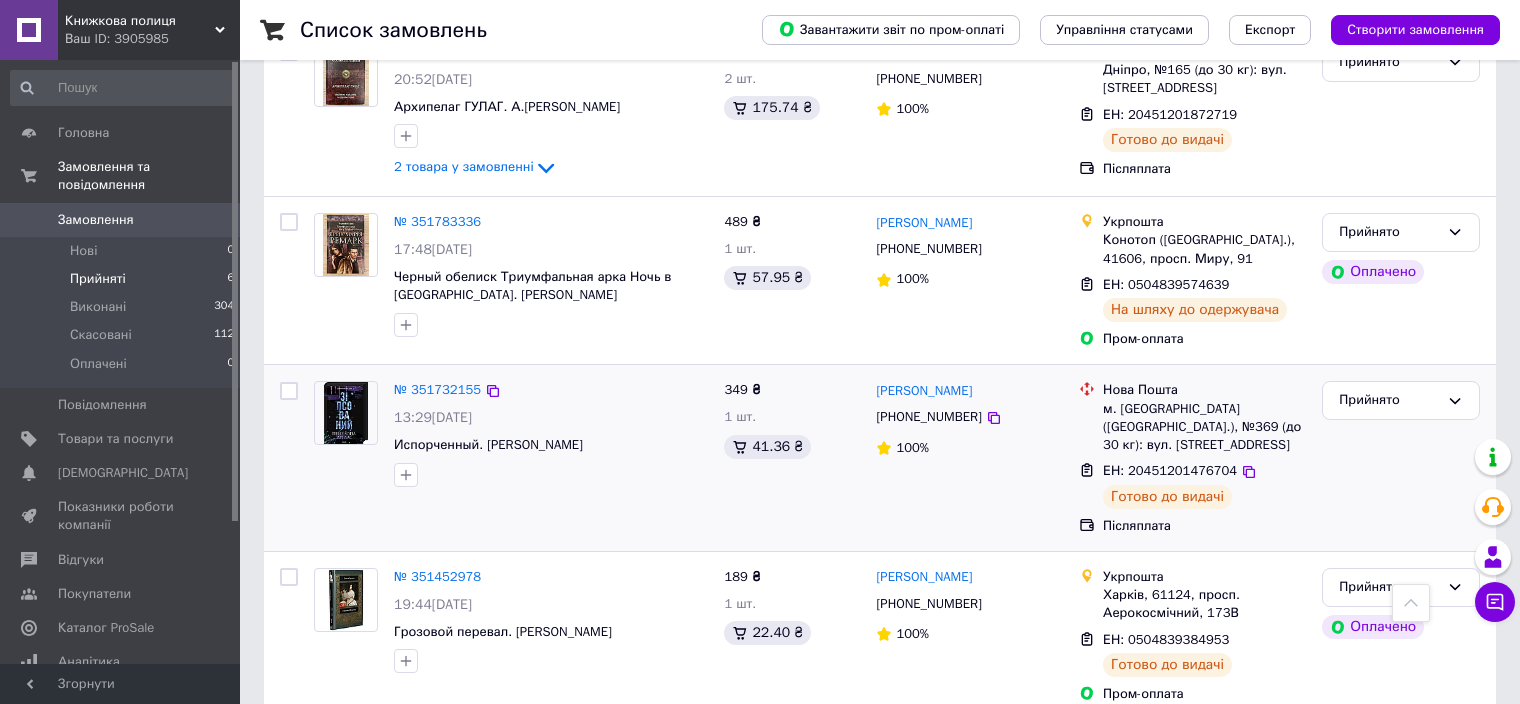 scroll, scrollTop: 616, scrollLeft: 0, axis: vertical 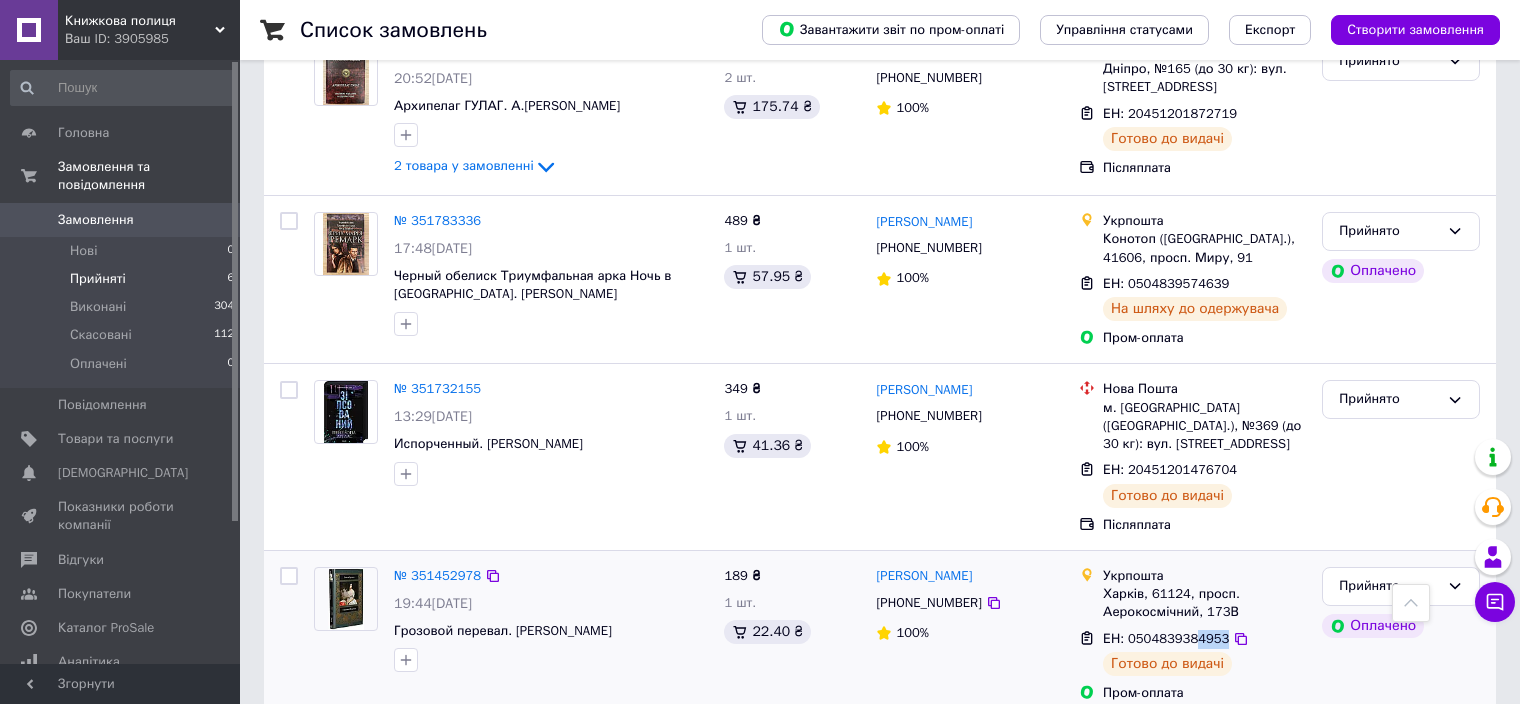 drag, startPoint x: 1195, startPoint y: 597, endPoint x: 1215, endPoint y: 597, distance: 20 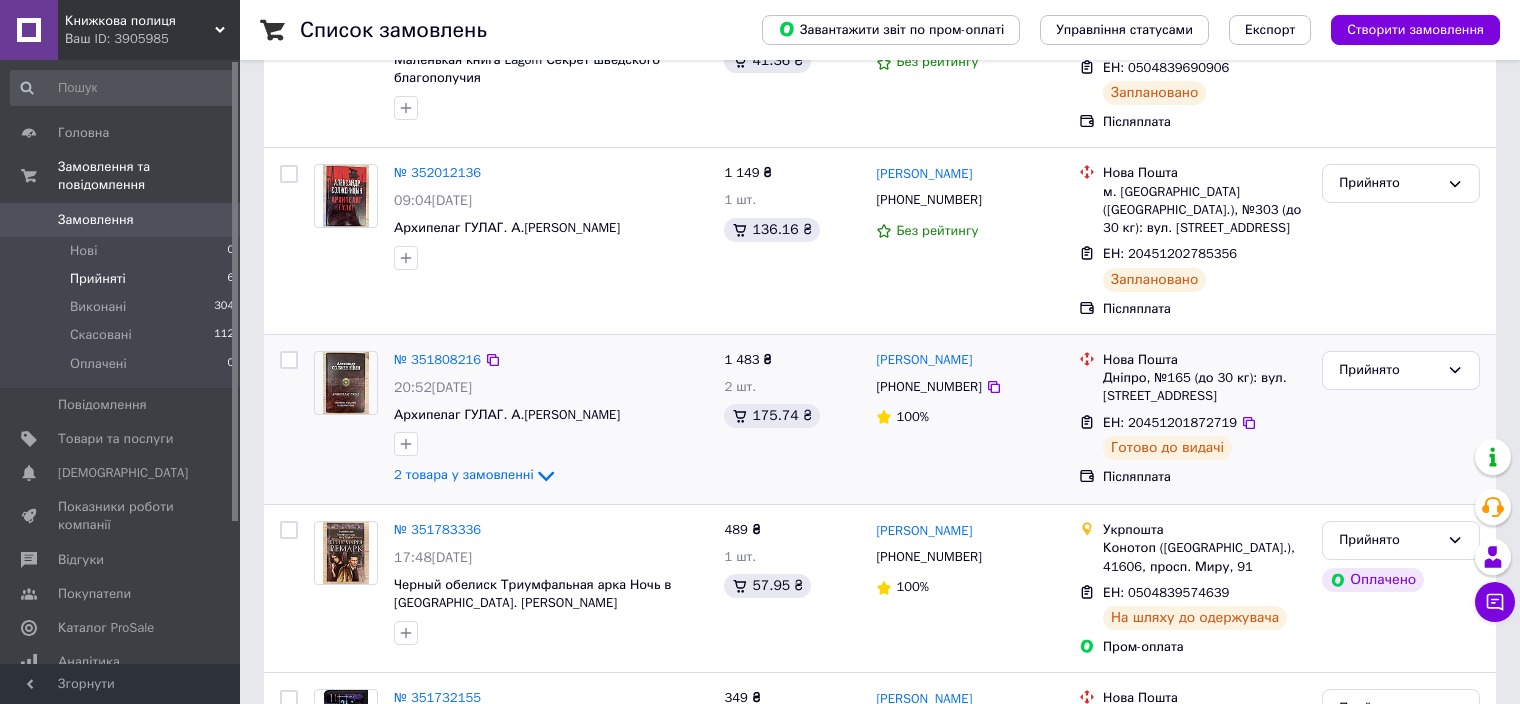 scroll, scrollTop: 316, scrollLeft: 0, axis: vertical 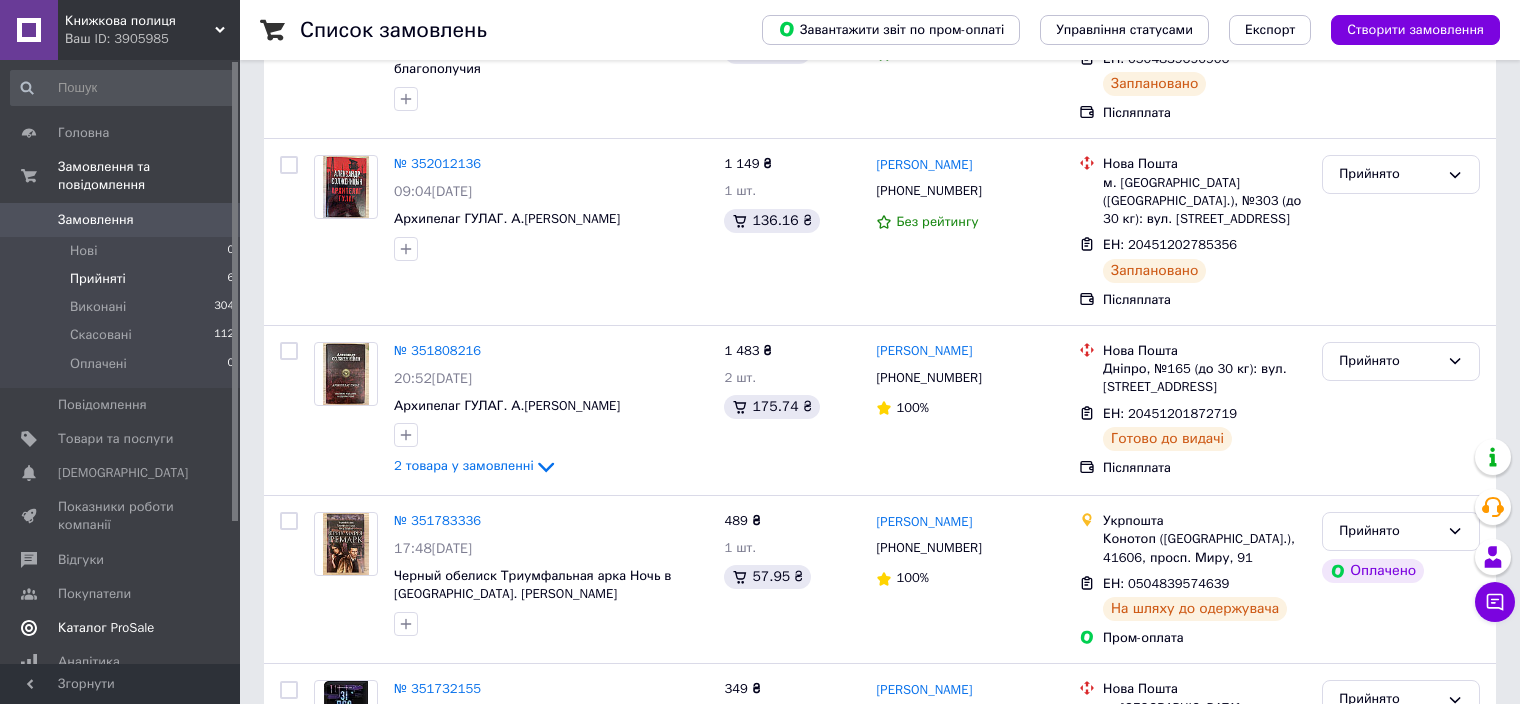 click on "Каталог ProSale" at bounding box center (106, 628) 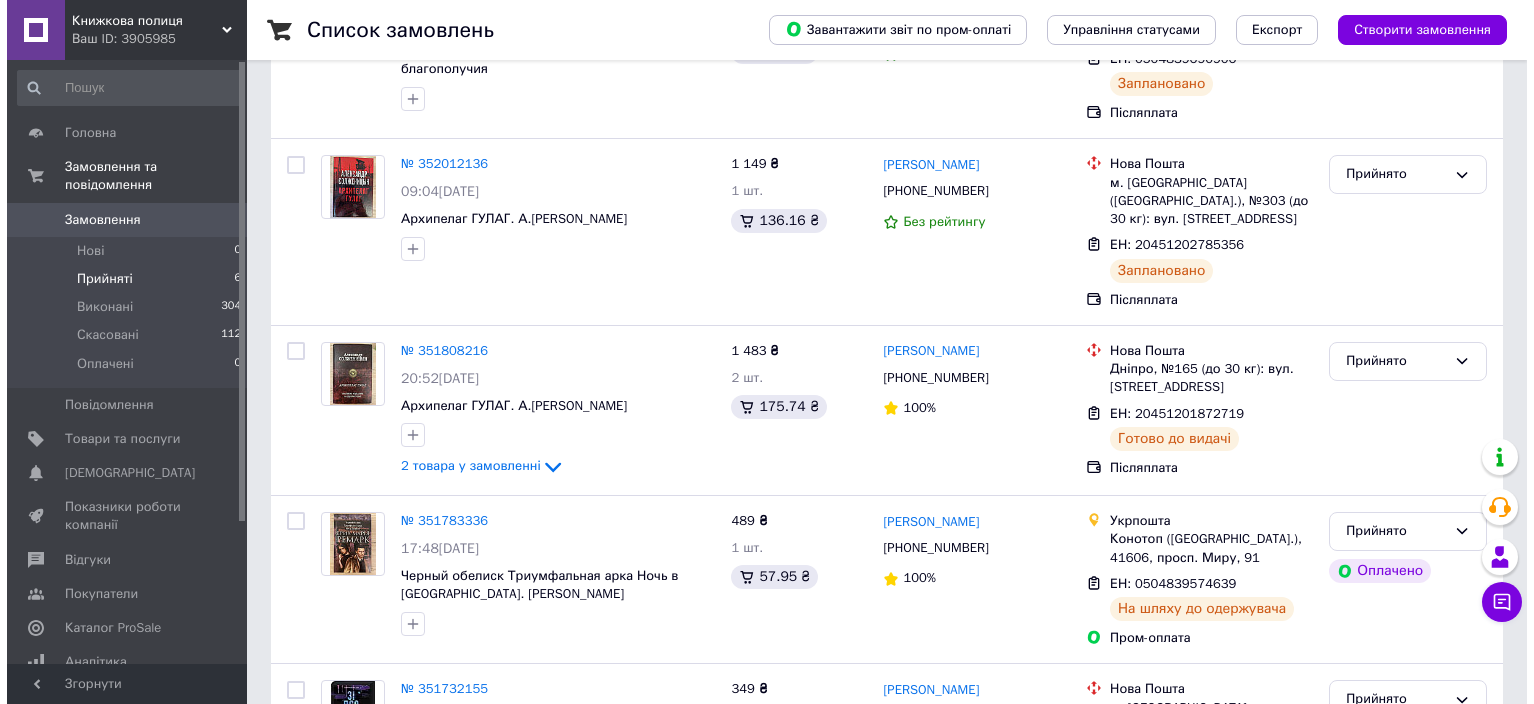 scroll, scrollTop: 0, scrollLeft: 0, axis: both 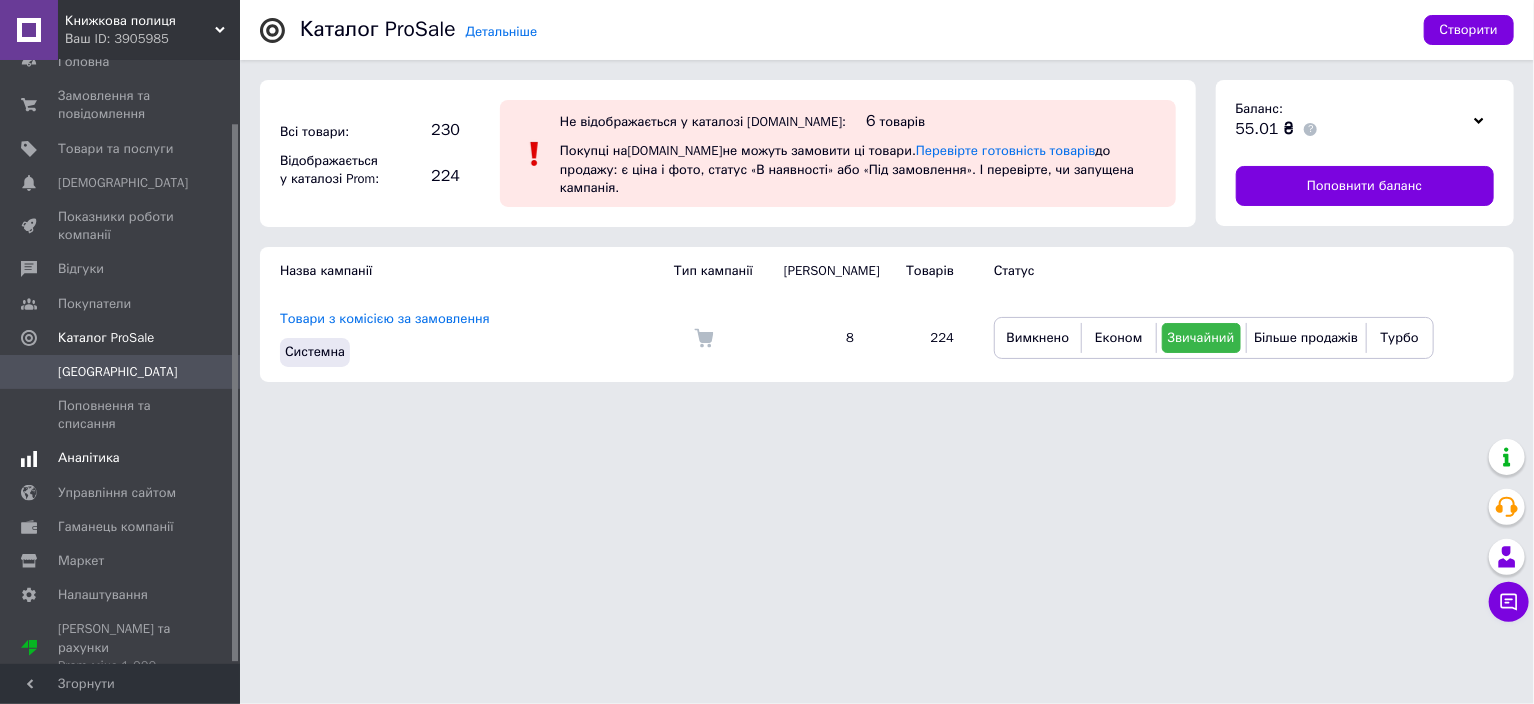click on "Аналітика" at bounding box center [89, 458] 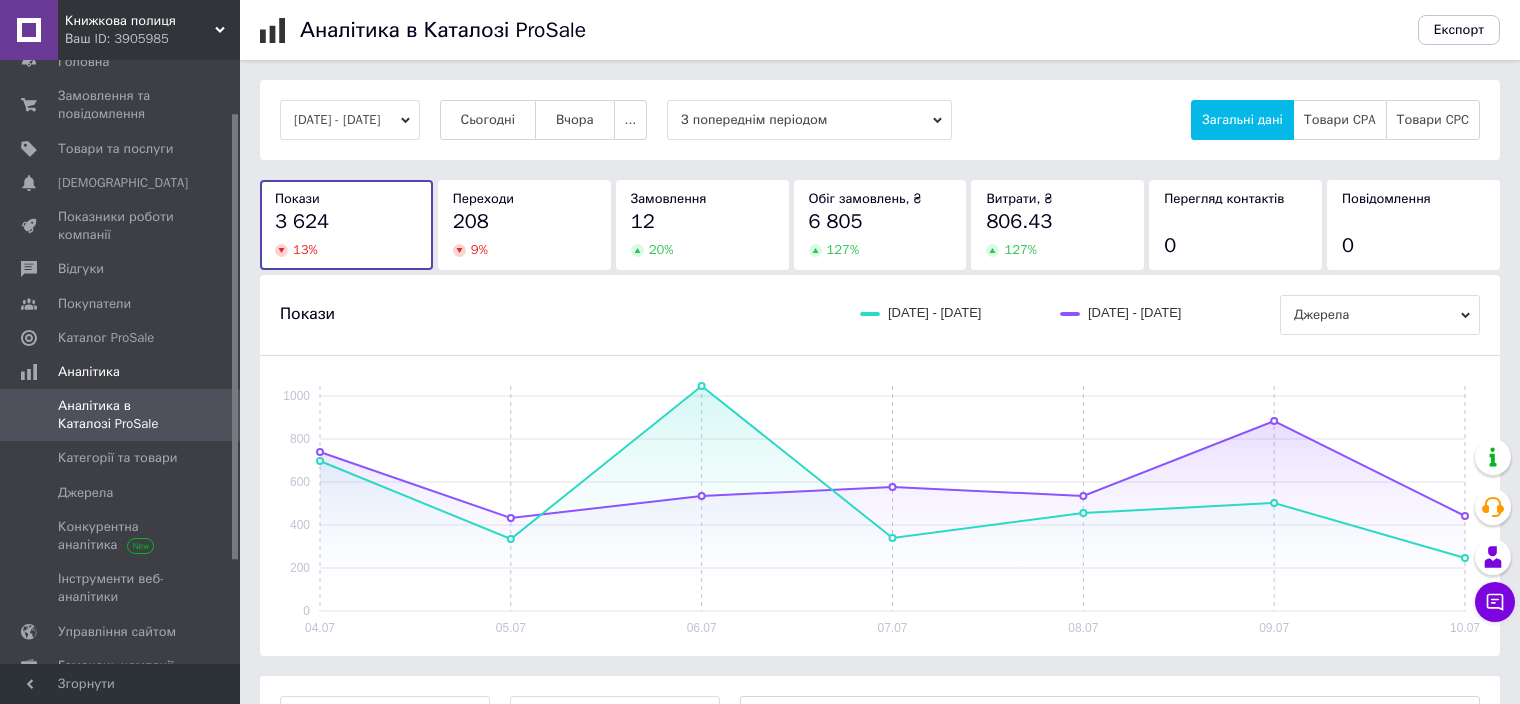 click on "[DATE] - [DATE]" at bounding box center (350, 120) 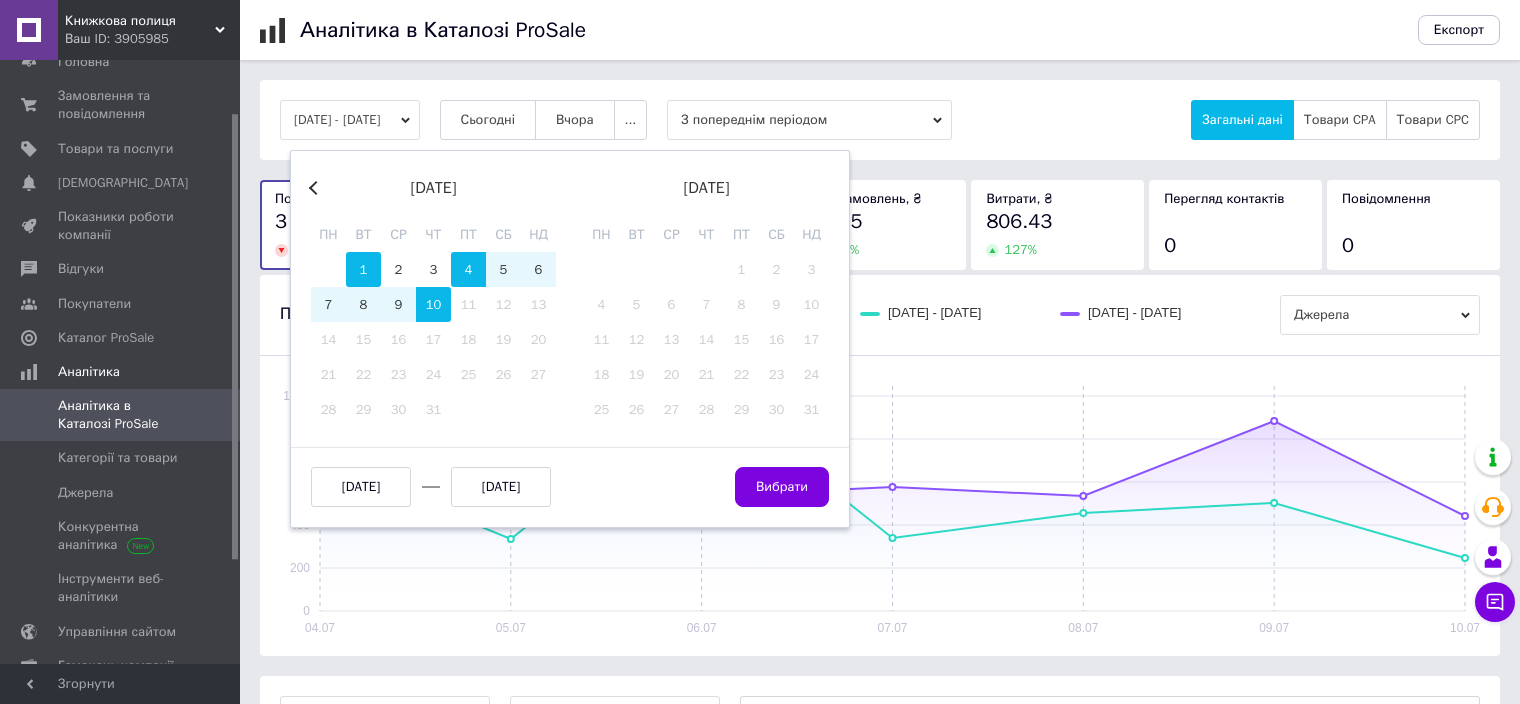 click on "1" at bounding box center [363, 269] 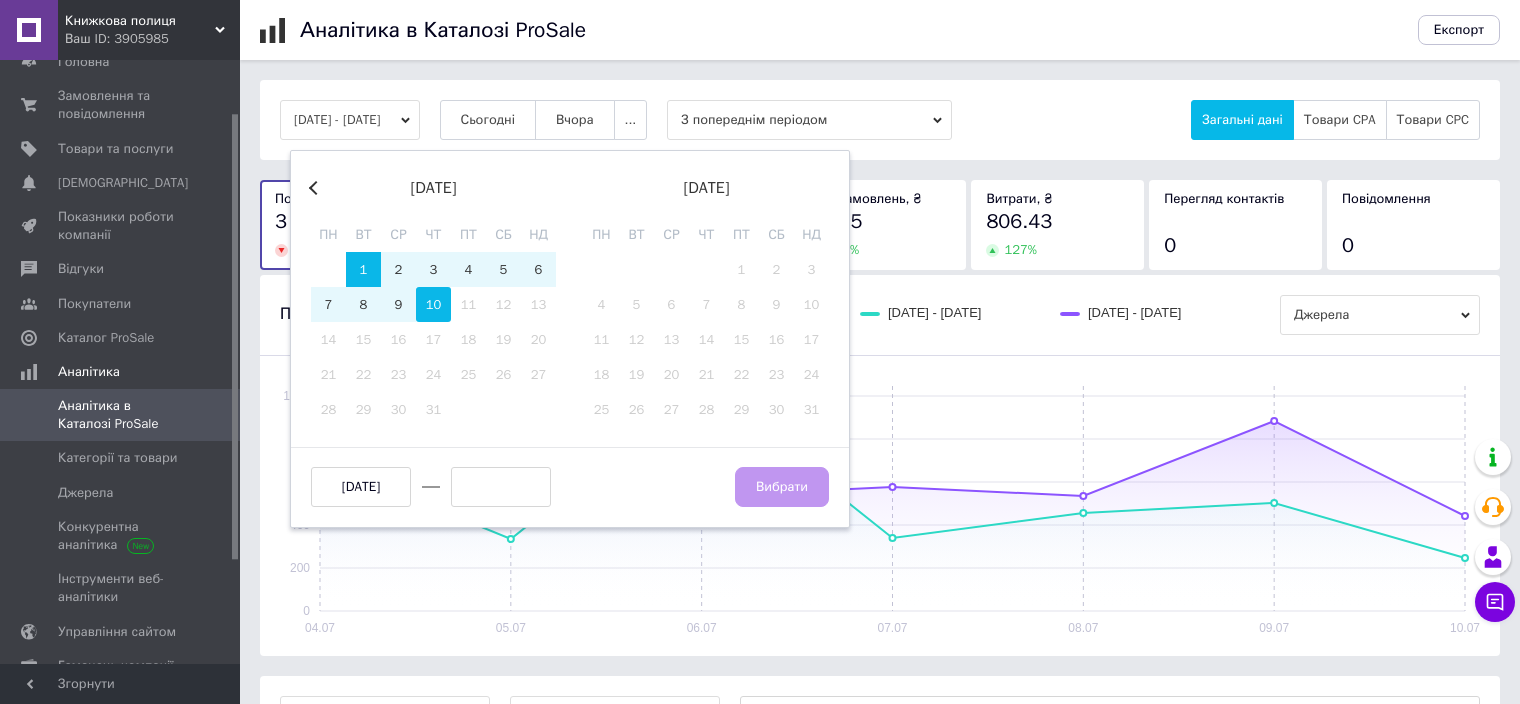 click on "10" at bounding box center (433, 304) 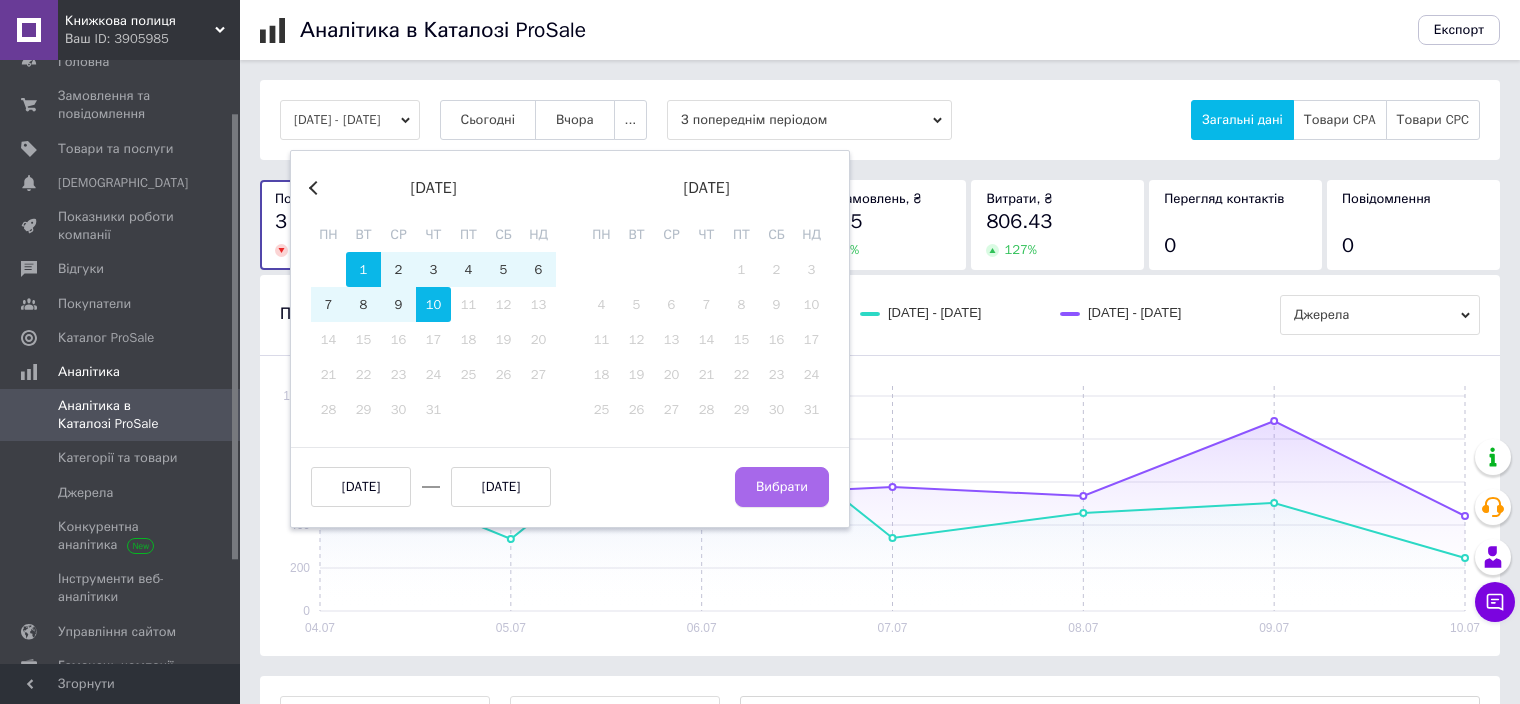 click on "Вибрати" at bounding box center [782, 487] 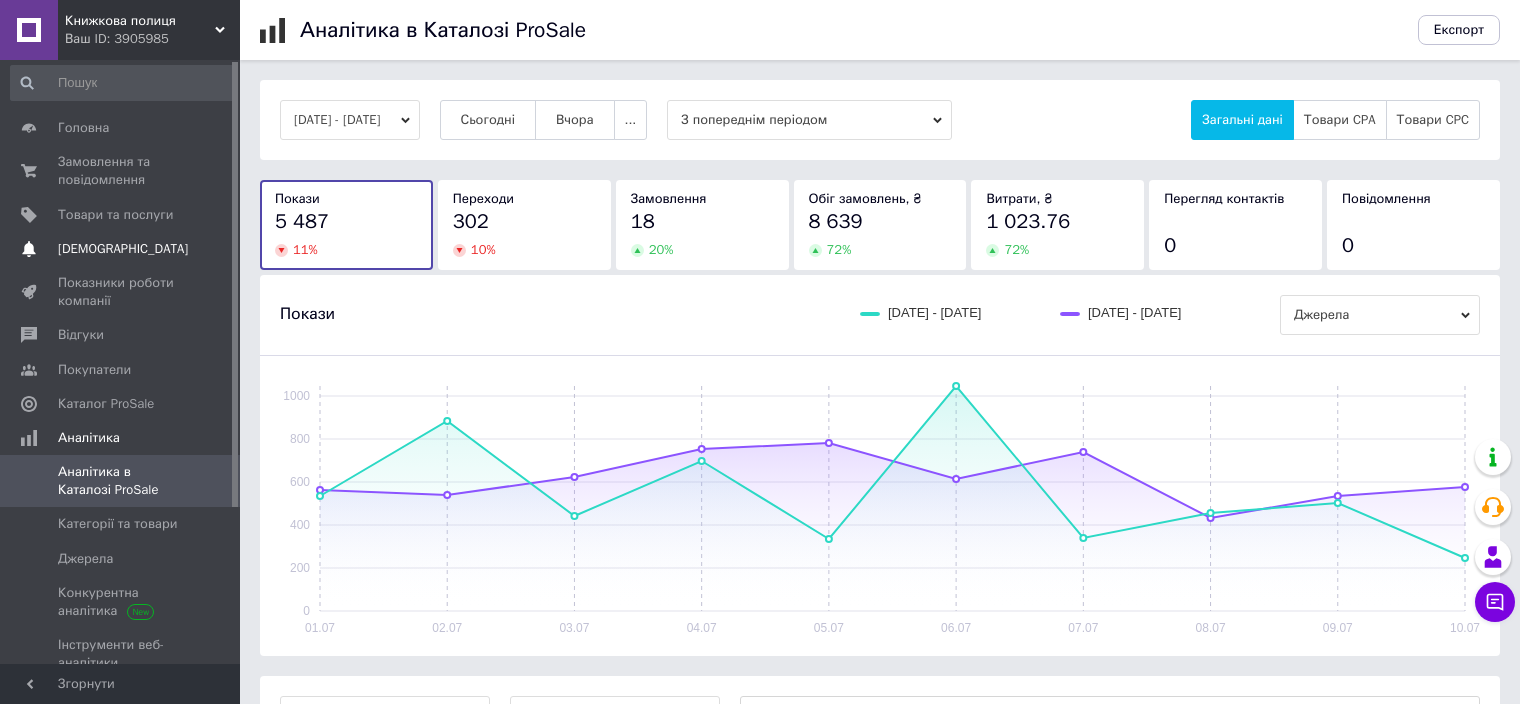 scroll, scrollTop: 0, scrollLeft: 0, axis: both 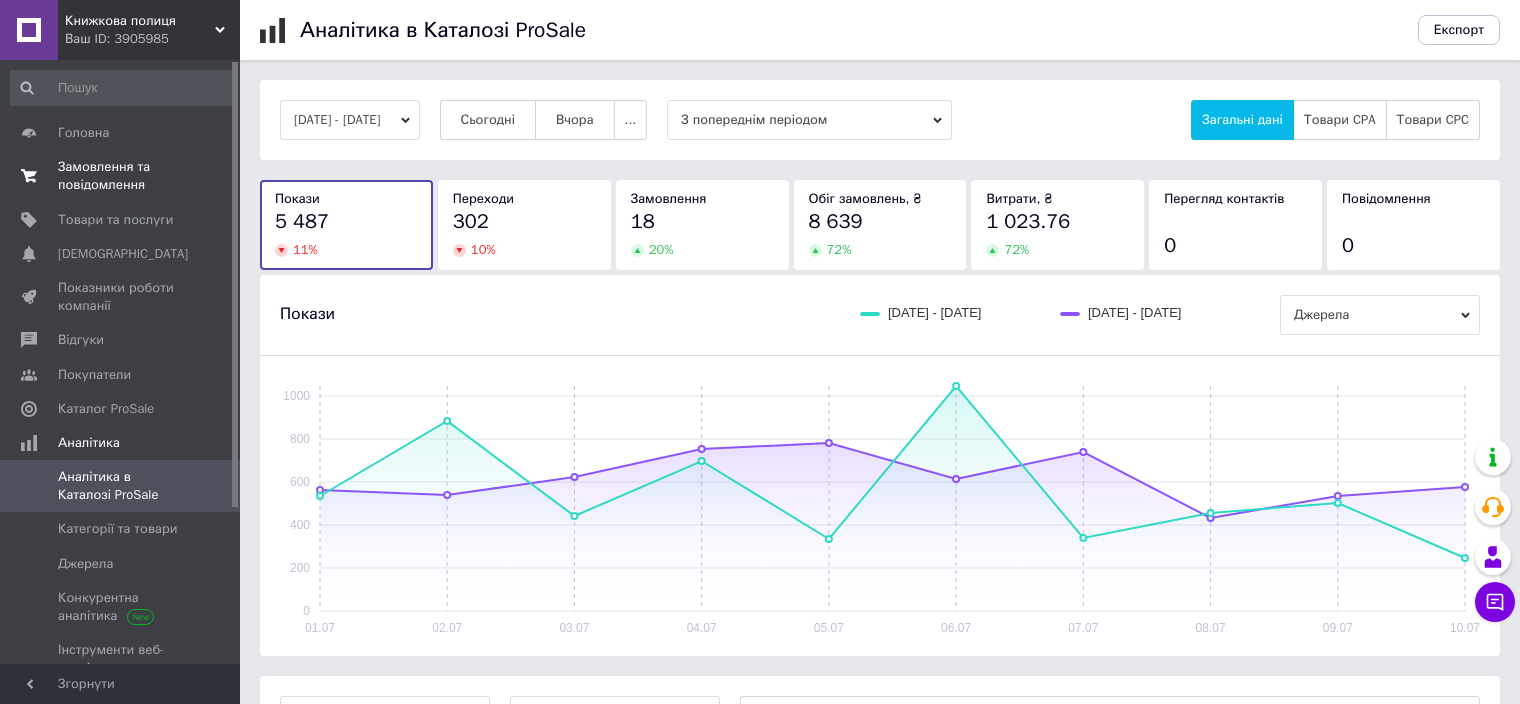 click on "Замовлення та повідомлення" at bounding box center (121, 176) 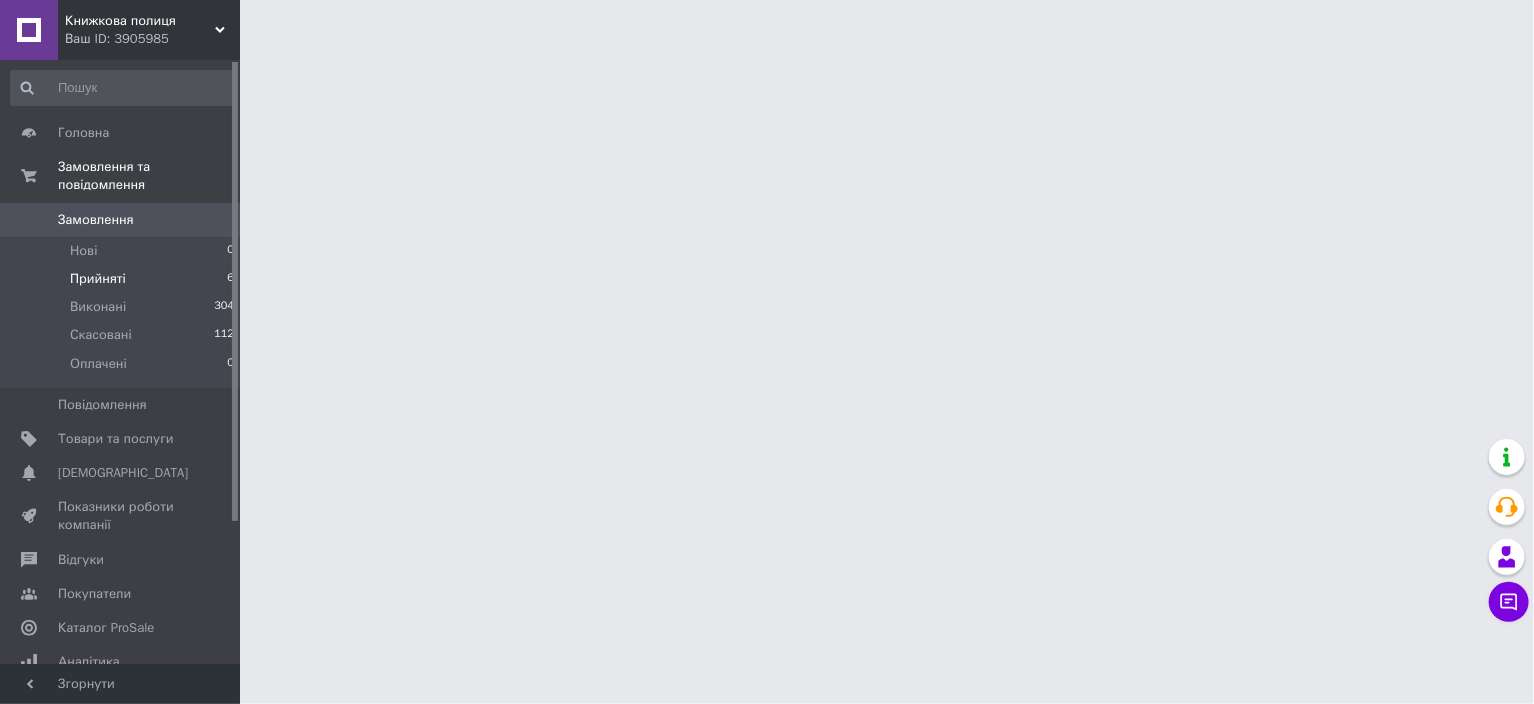 click on "Прийняті" at bounding box center (98, 279) 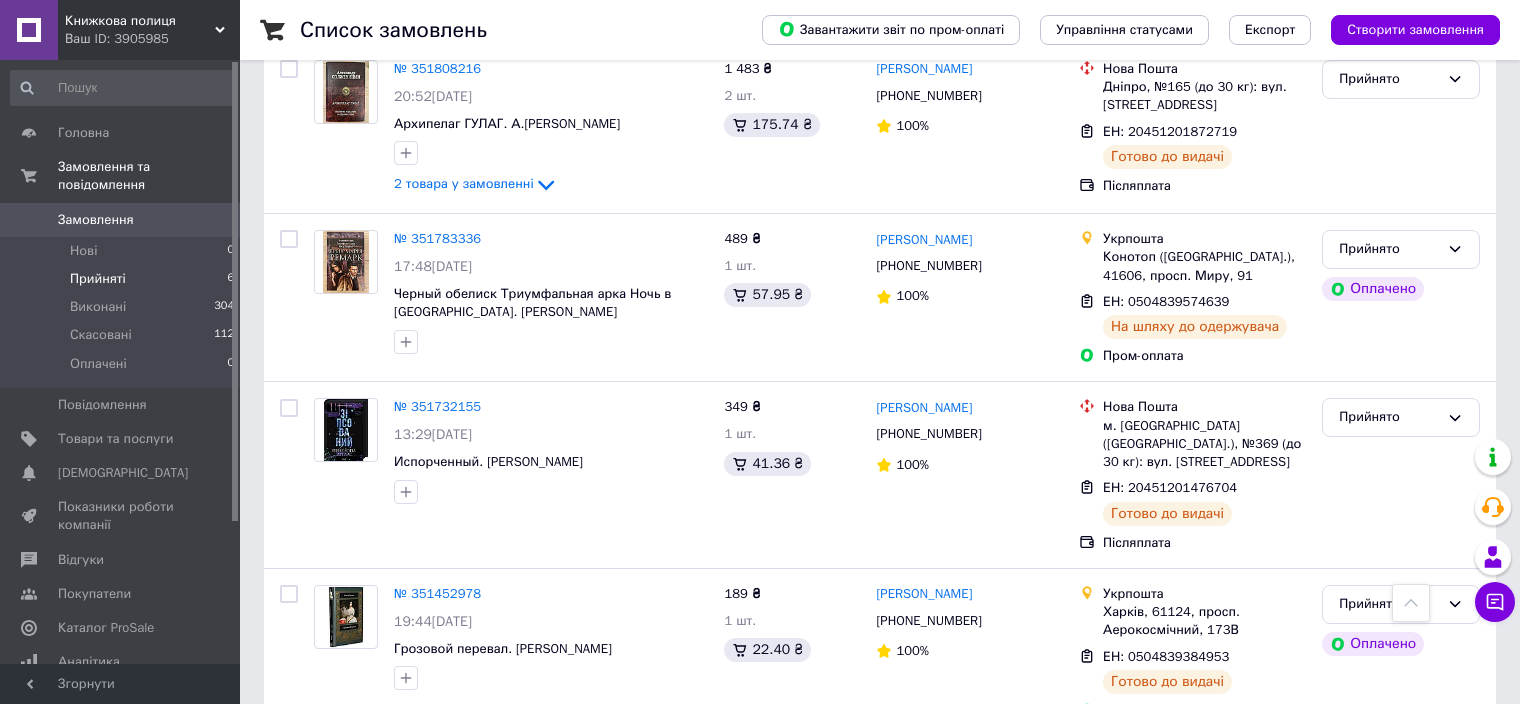 scroll, scrollTop: 600, scrollLeft: 0, axis: vertical 